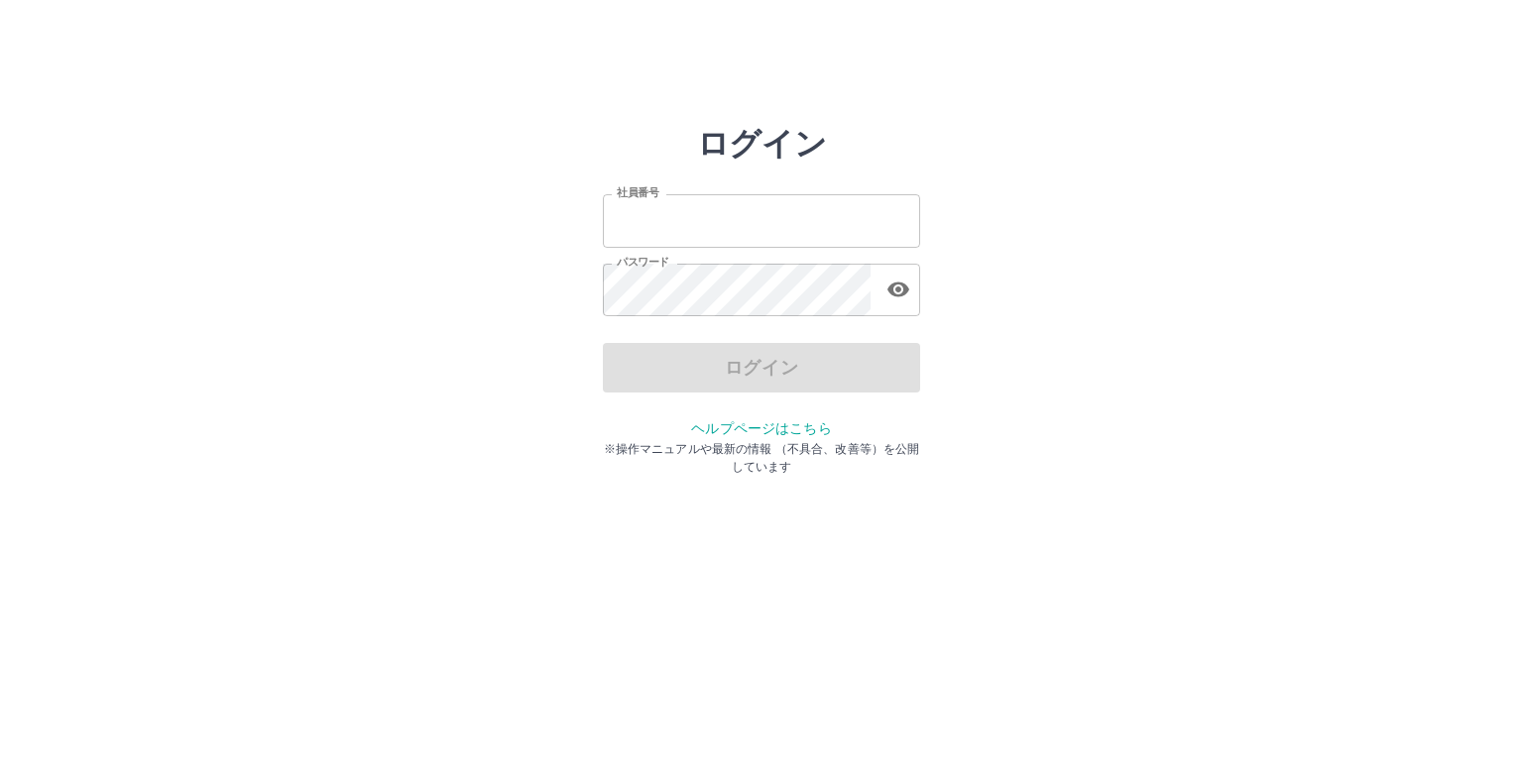 scroll, scrollTop: 0, scrollLeft: 0, axis: both 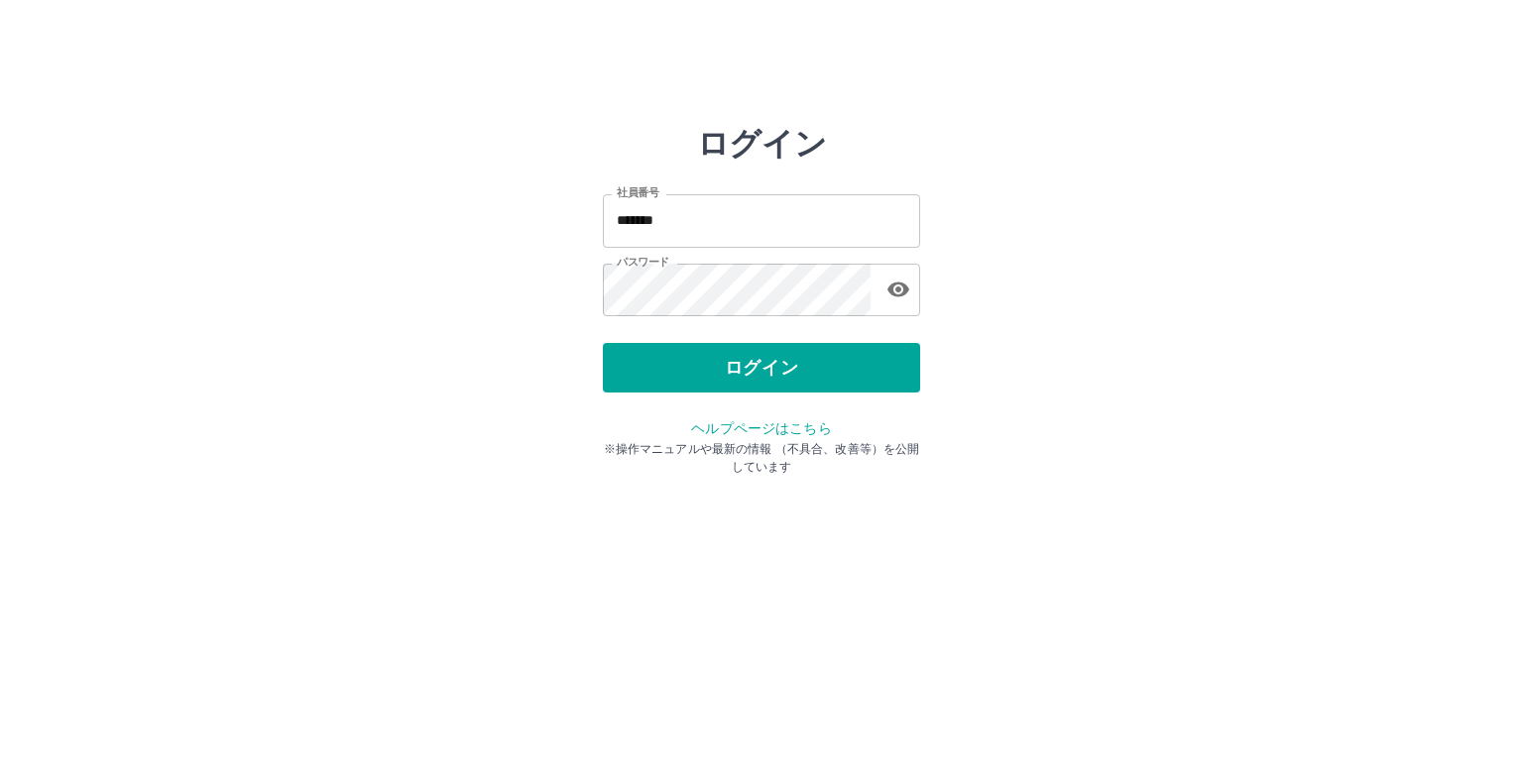 click on "ログイン" at bounding box center [762, 368] 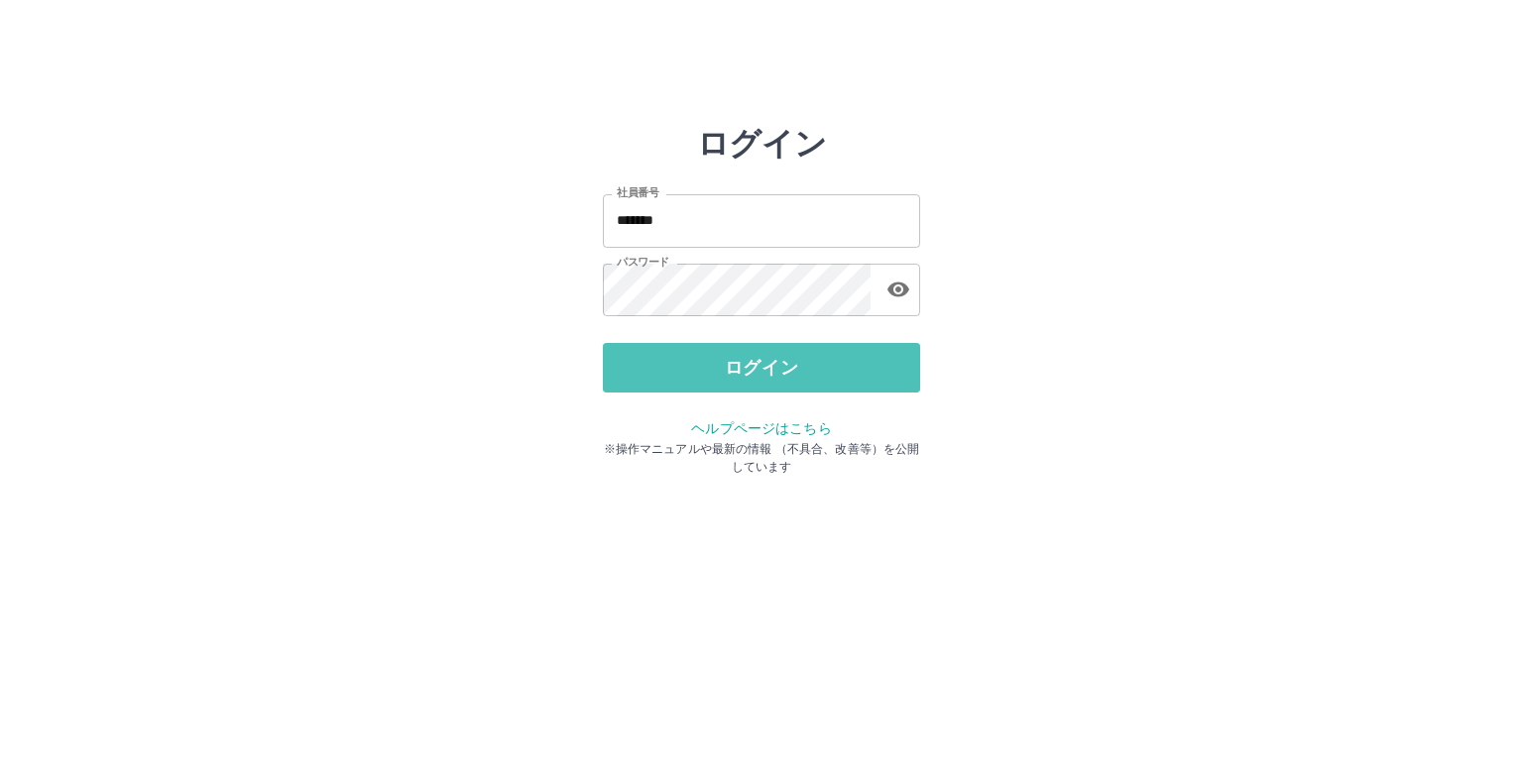 click on "ログイン" at bounding box center [762, 368] 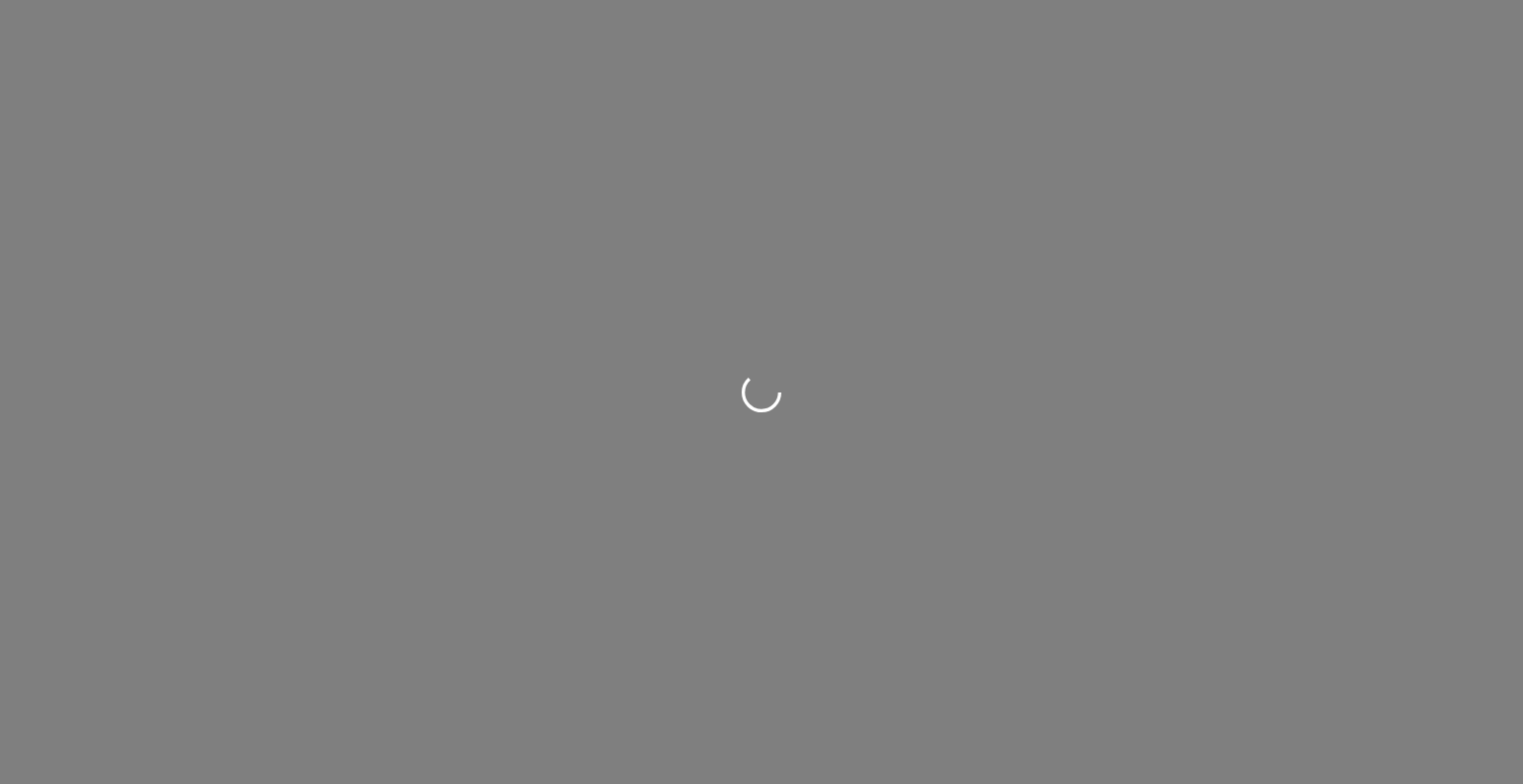 scroll, scrollTop: 0, scrollLeft: 0, axis: both 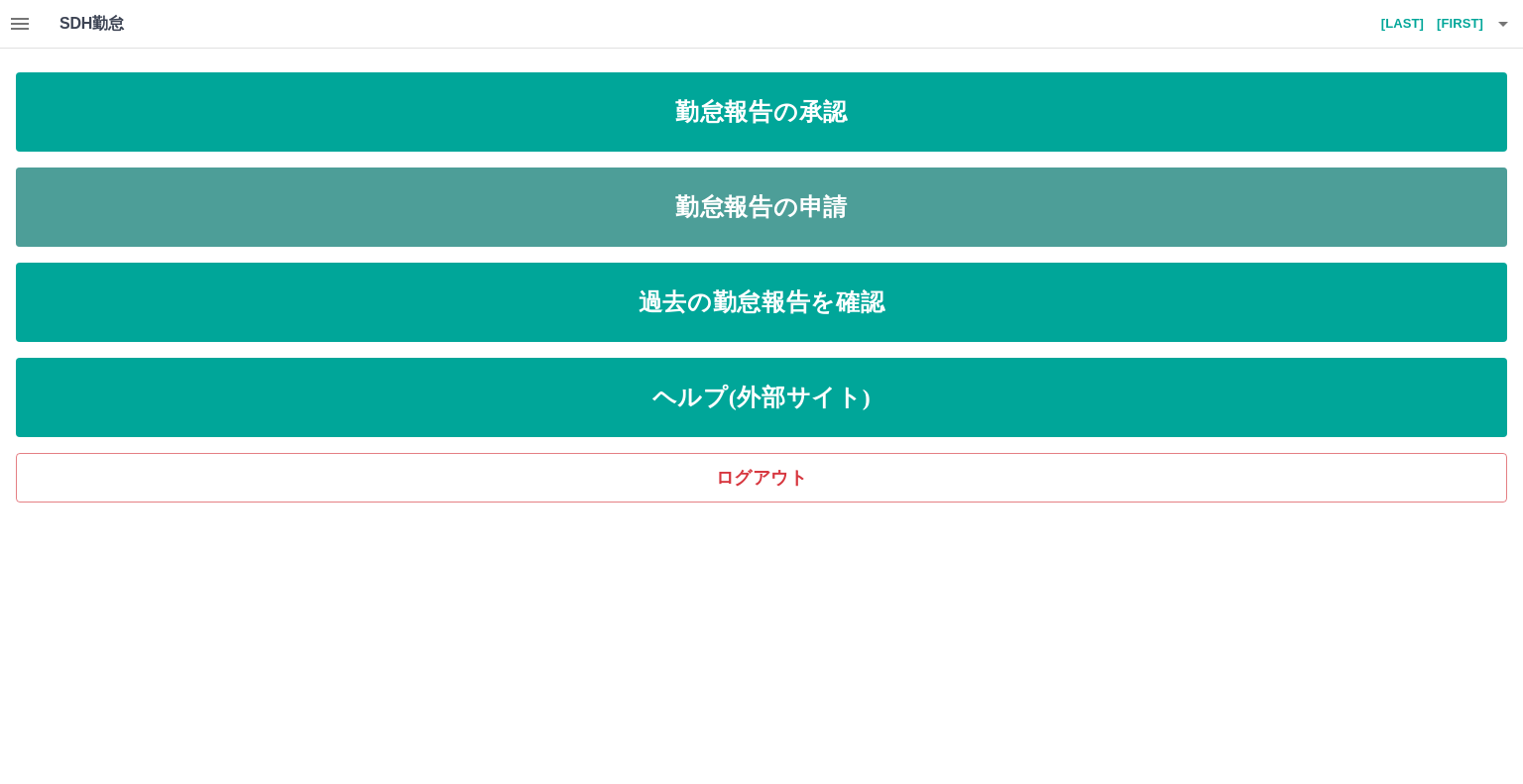 click on "勤怠報告の申請" at bounding box center [762, 207] 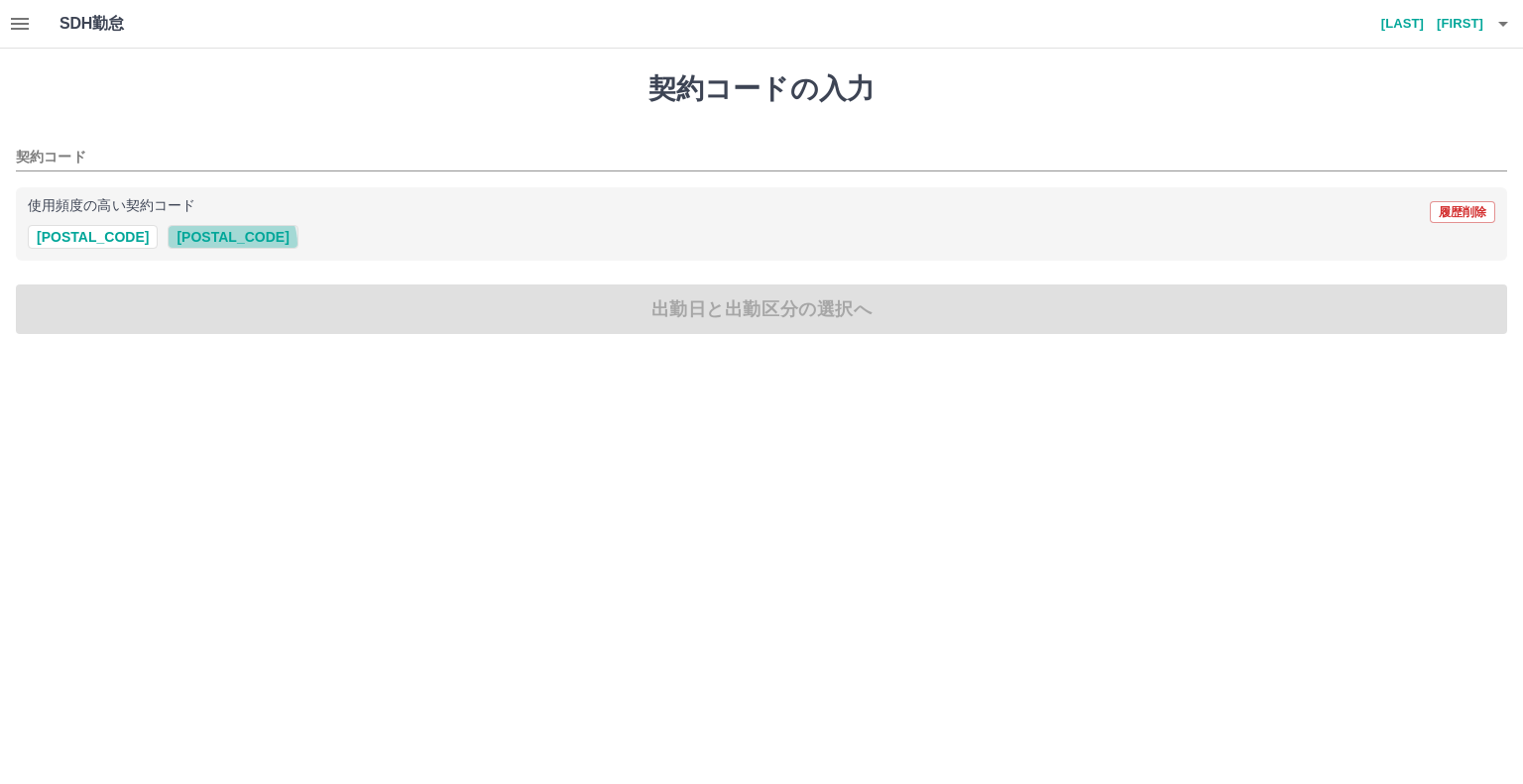 click on "[POSTAL_CODE]" at bounding box center (232, 237) 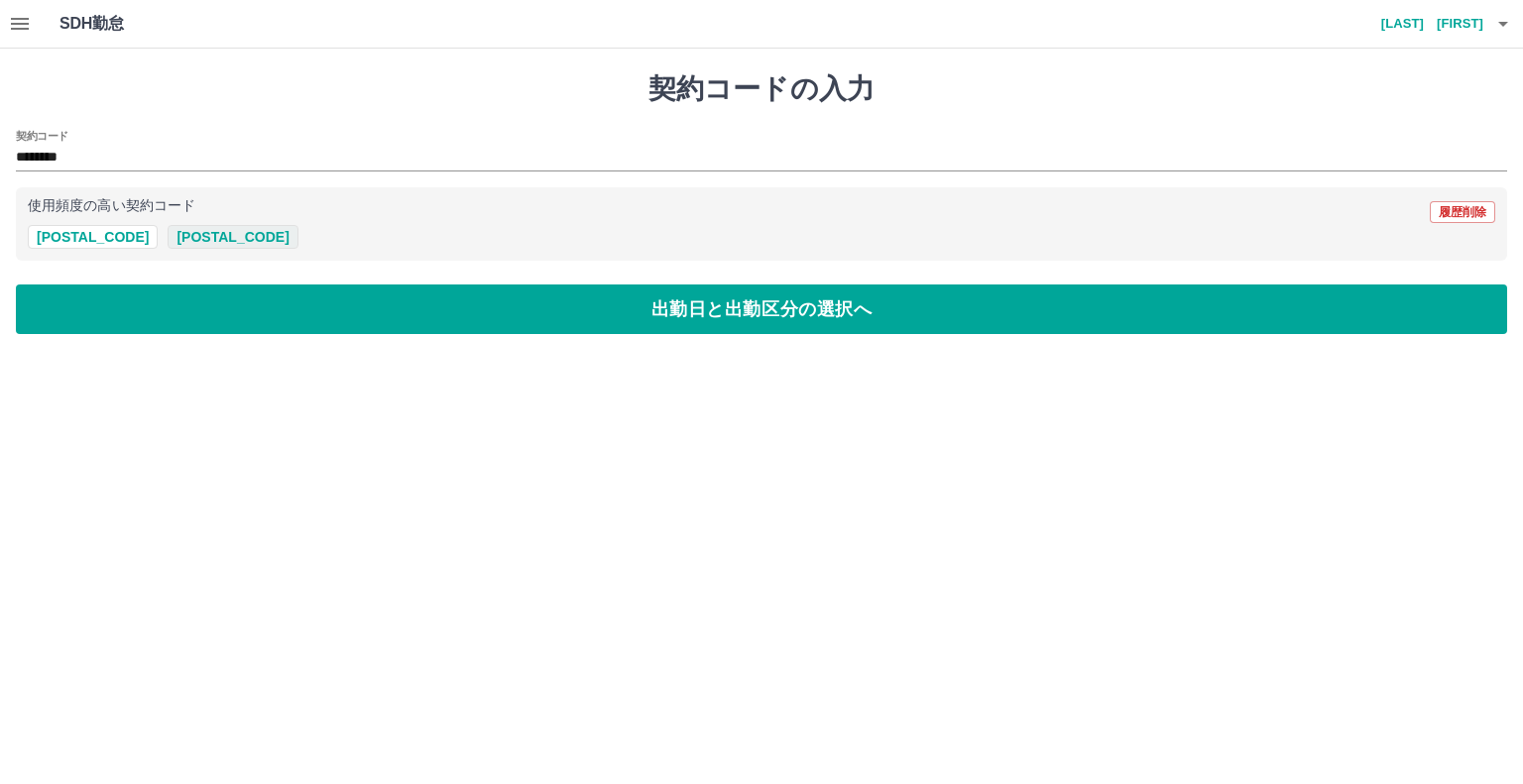 click on "[POSTAL_CODE]" at bounding box center (232, 237) 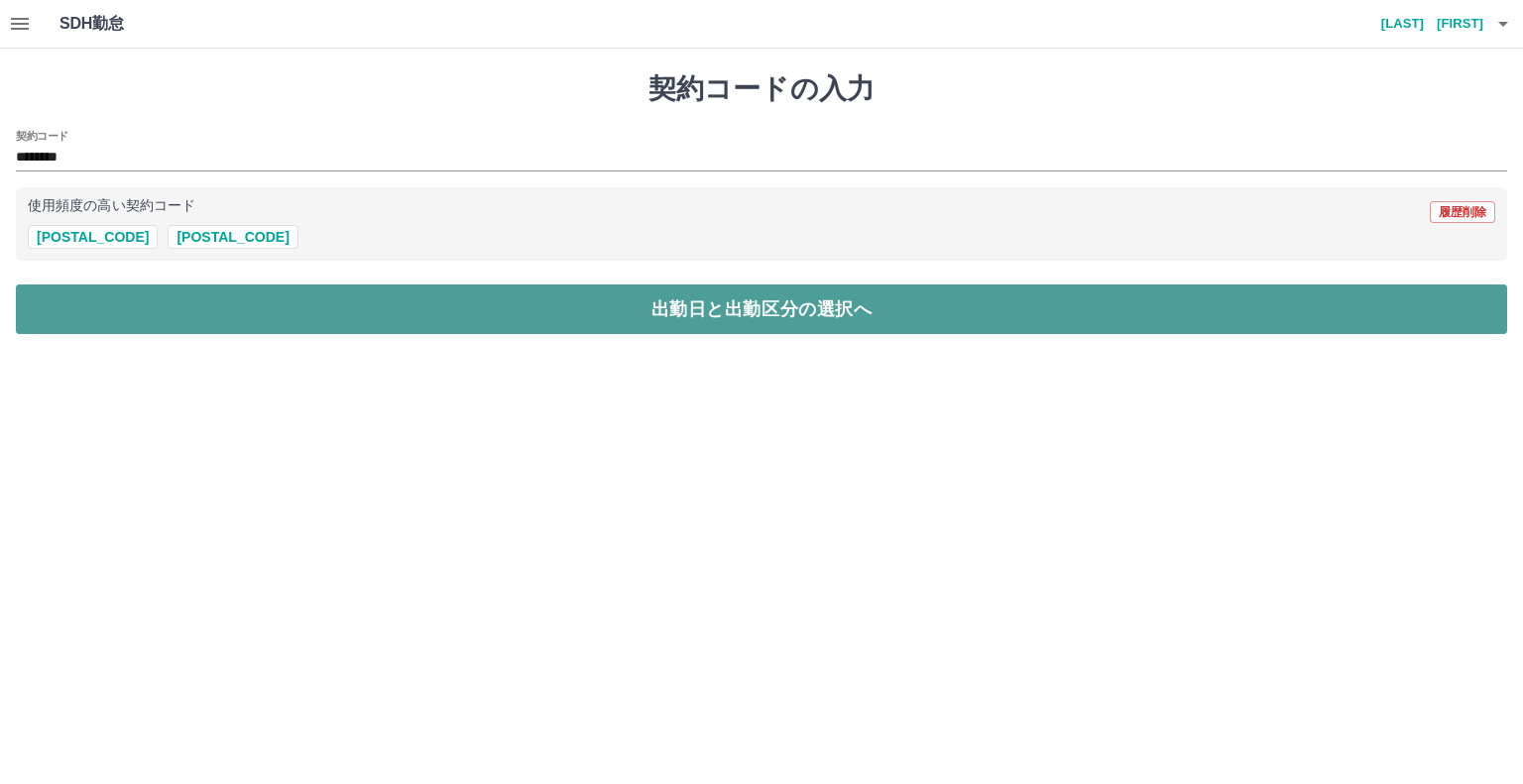 click on "出勤日と出勤区分の選択へ" at bounding box center (762, 309) 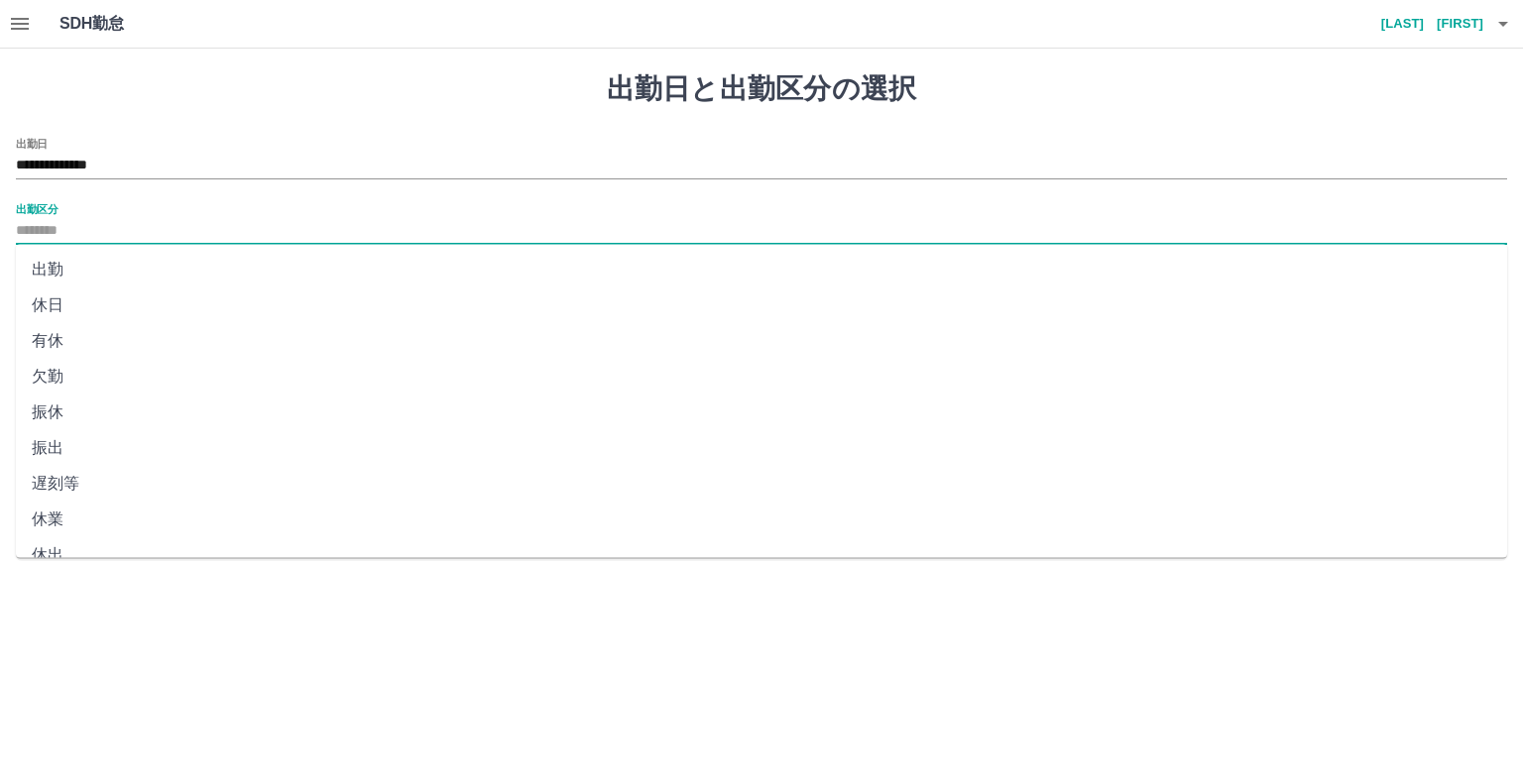 click on "出勤区分" at bounding box center [762, 231] 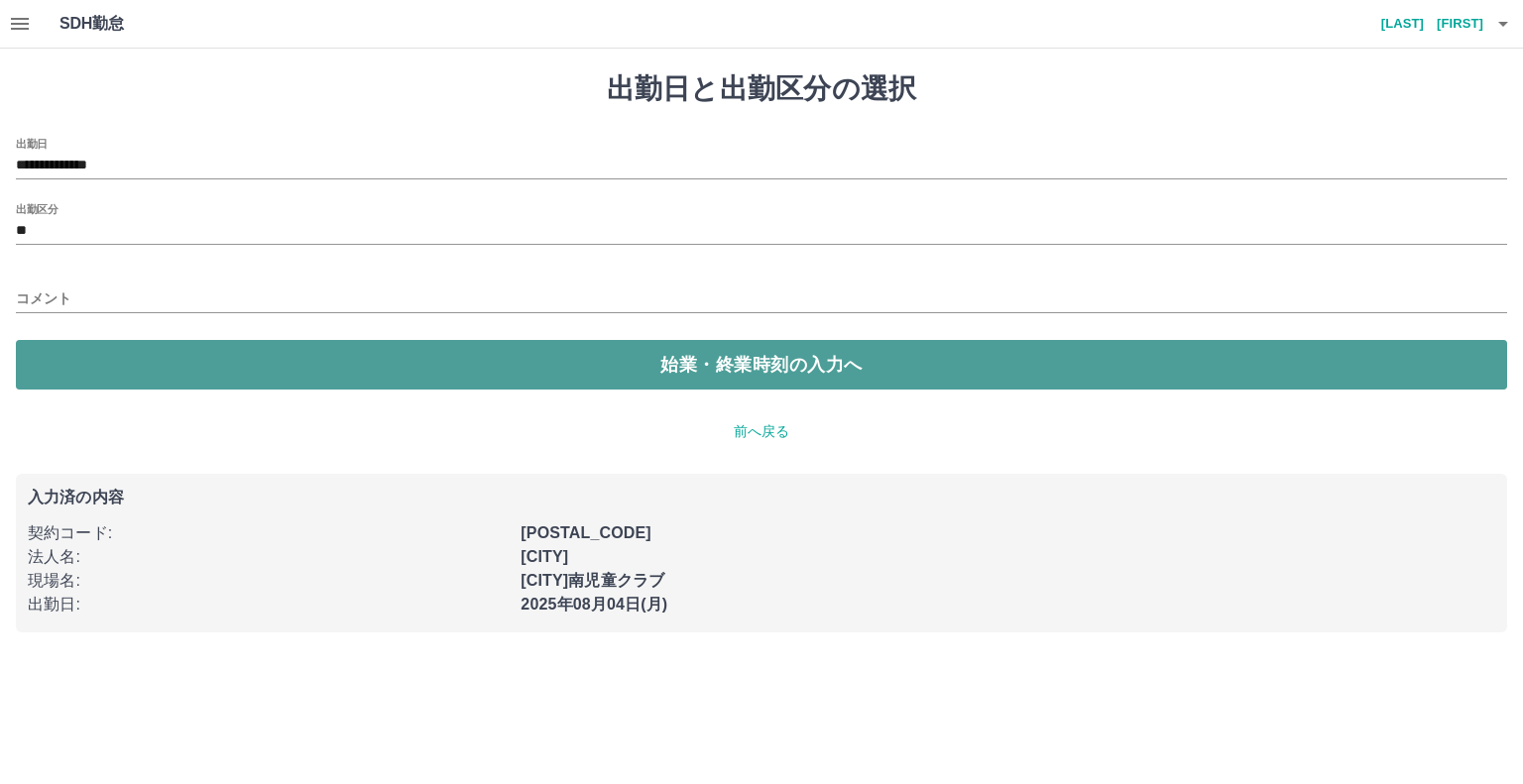 click on "始業・終業時刻の入力へ" at bounding box center [762, 365] 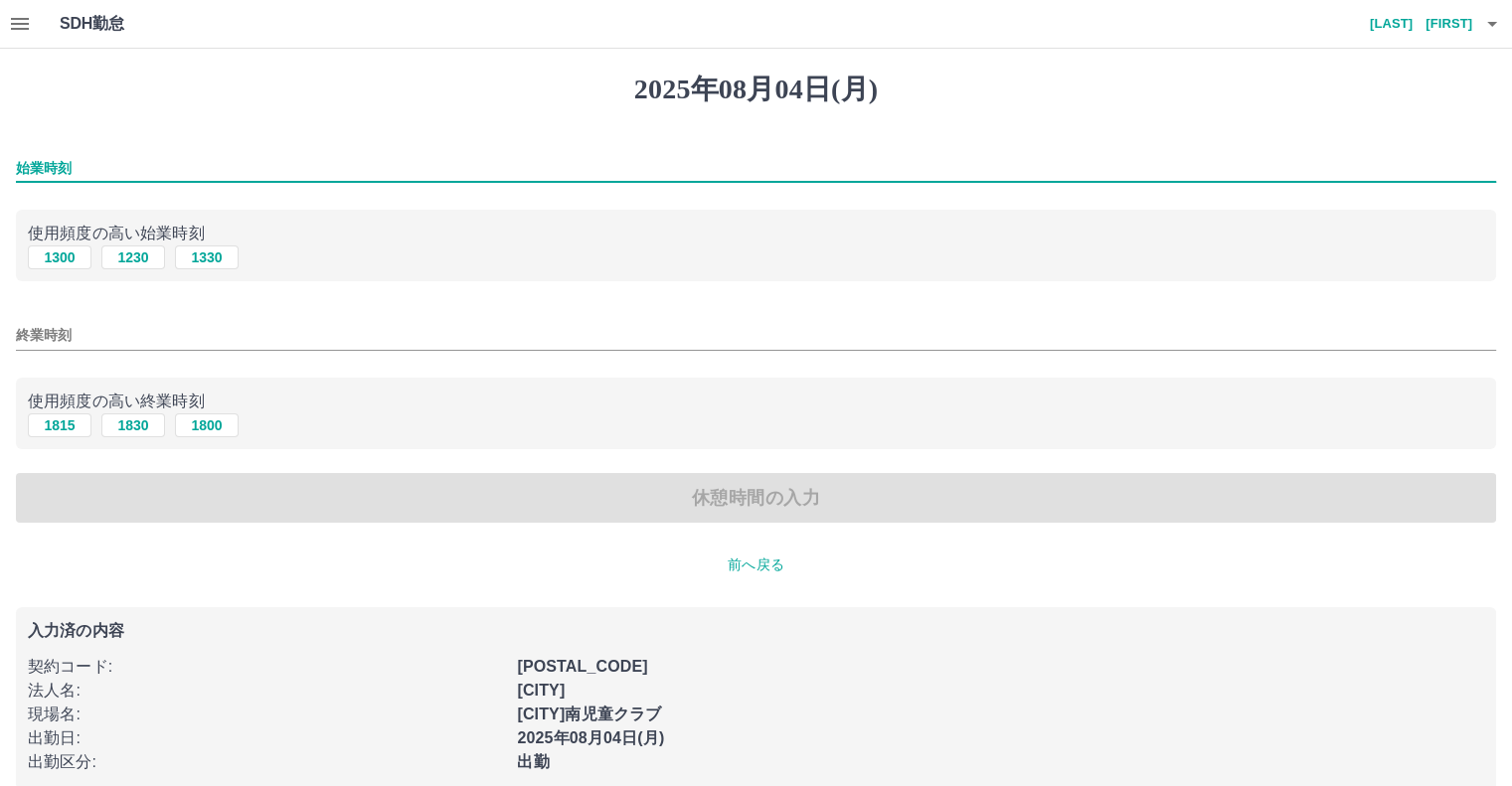 click on "始業時刻" at bounding box center (756, 168) 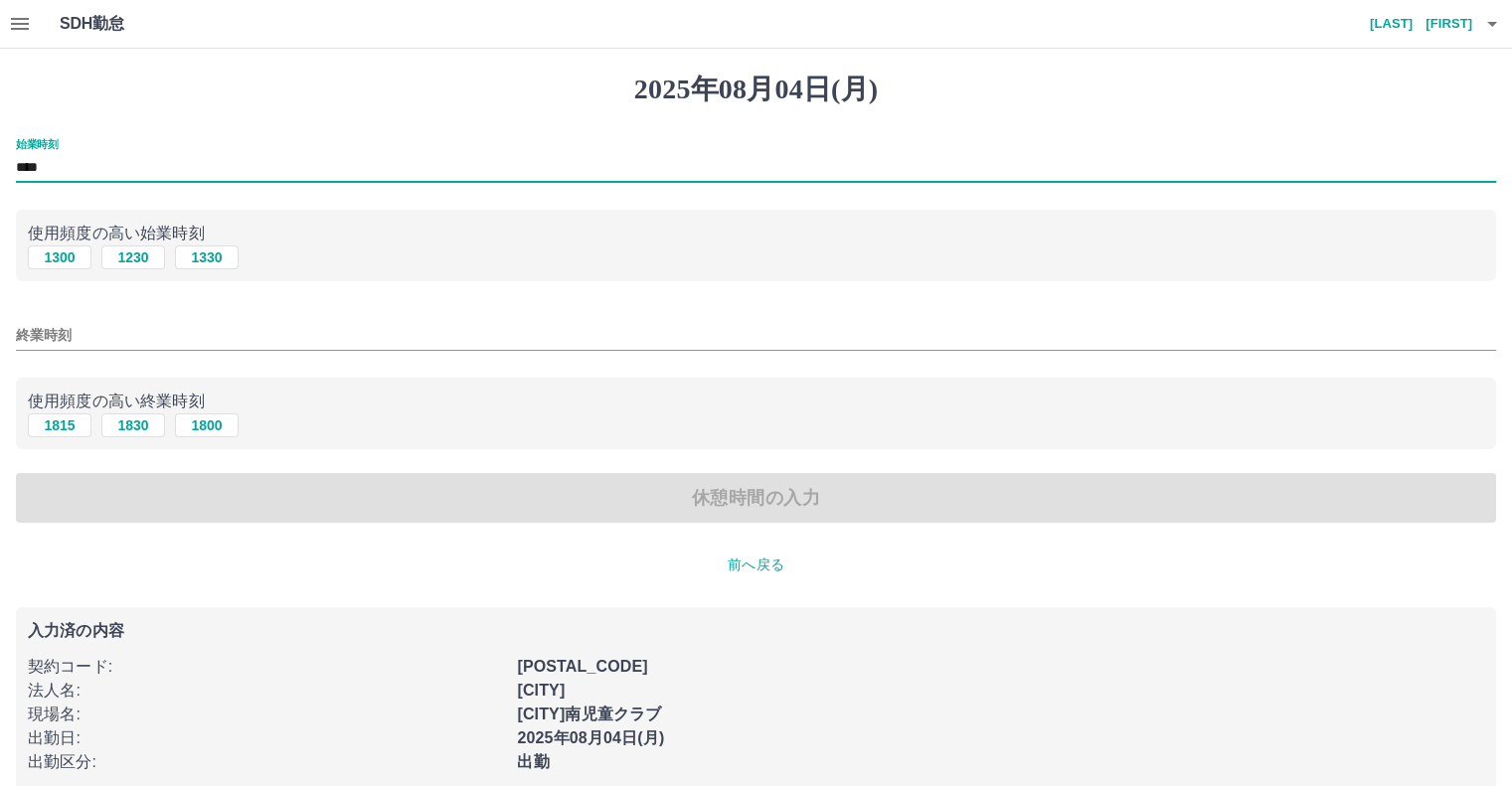 type on "****" 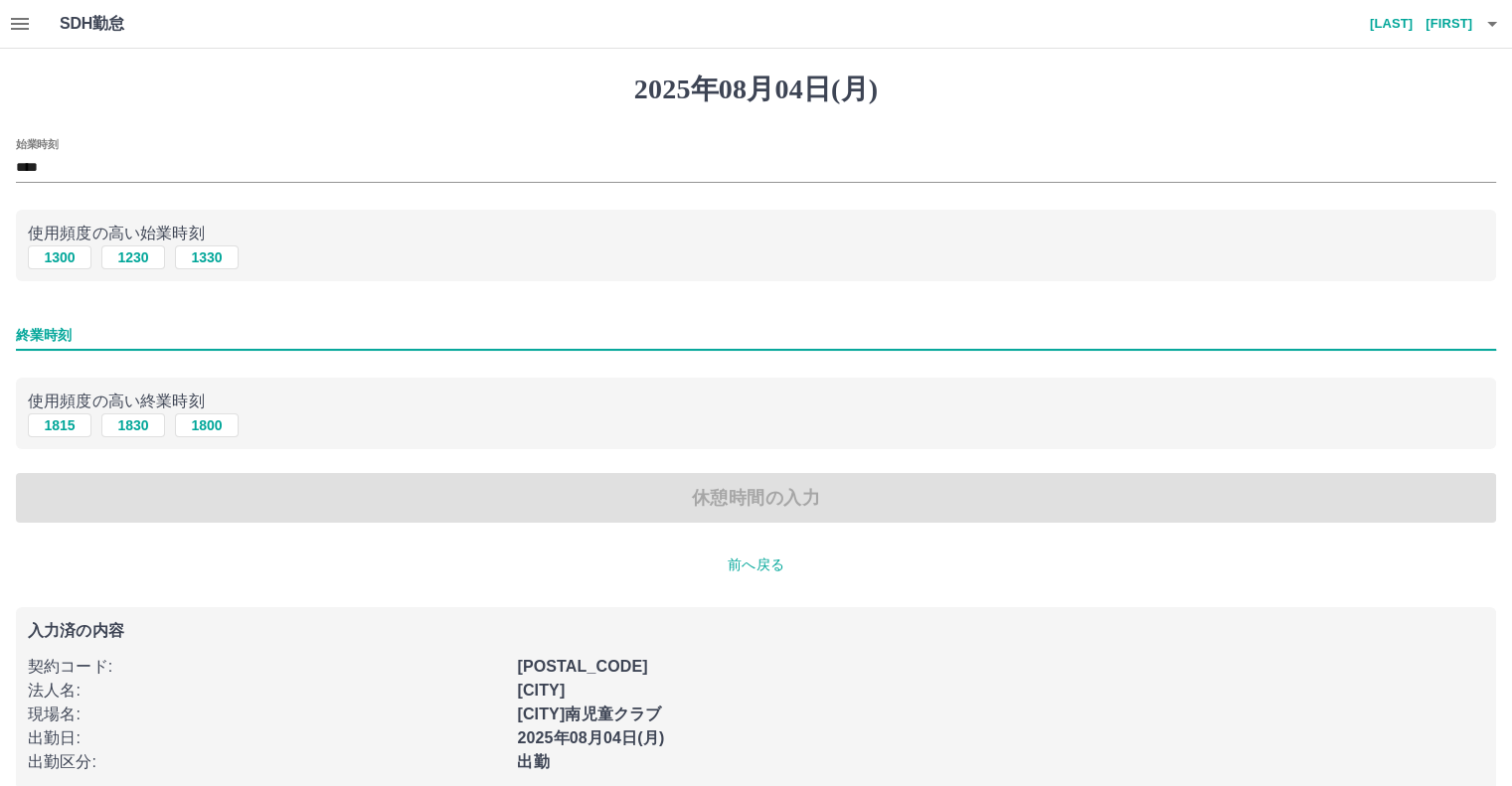 click on "終業時刻" at bounding box center [756, 335] 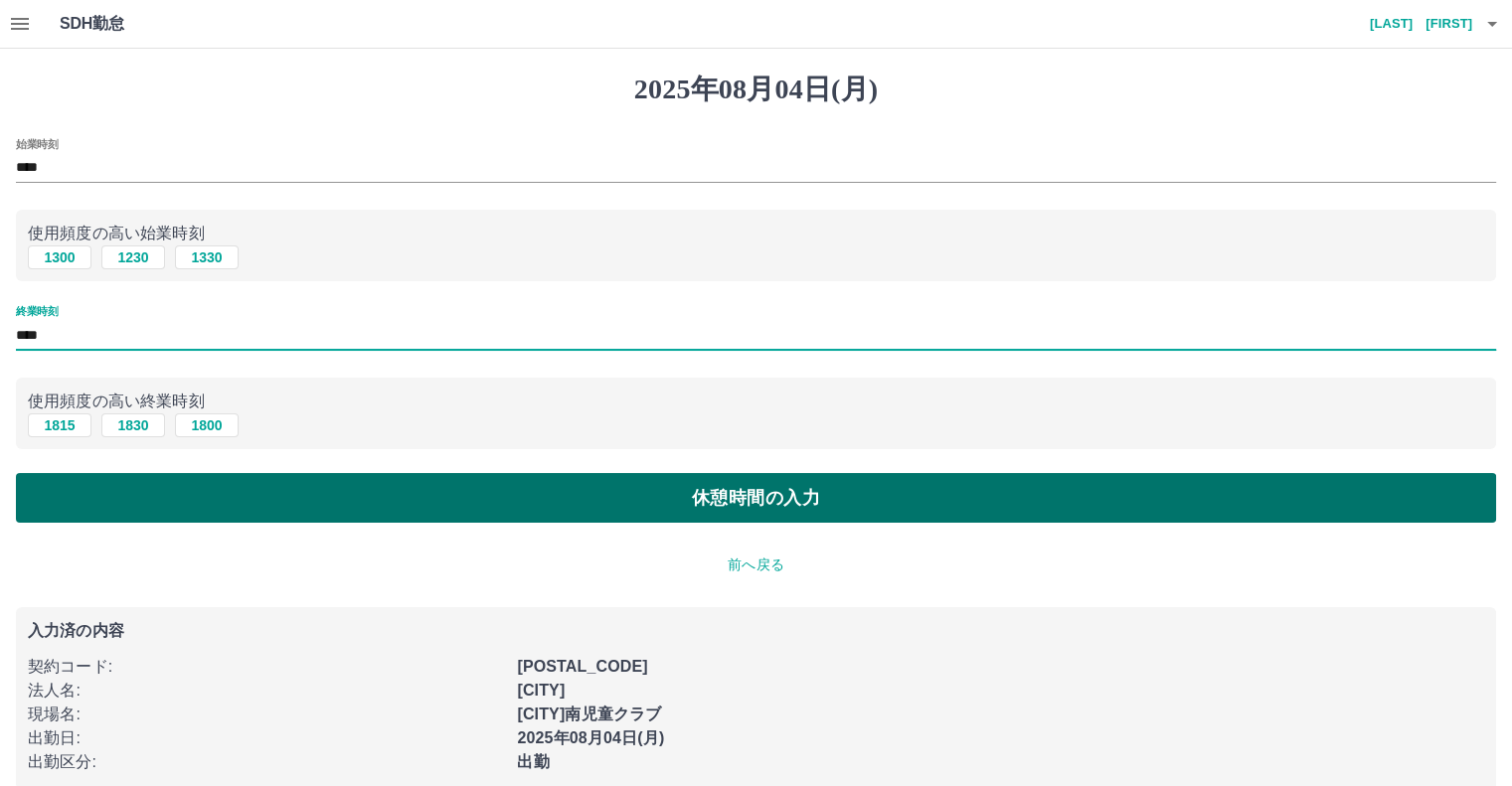 type on "****" 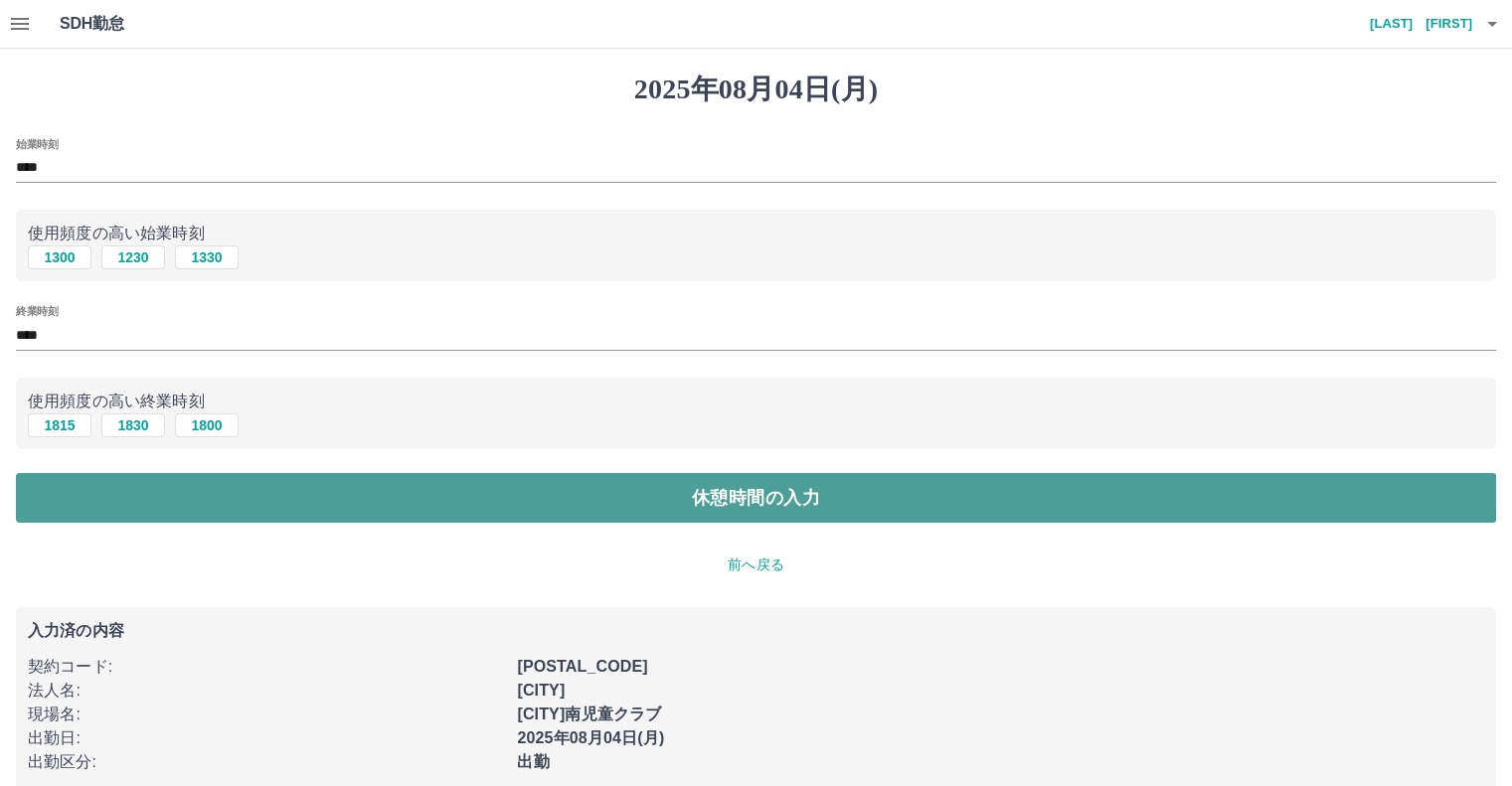 click on "休憩時間の入力" at bounding box center [756, 498] 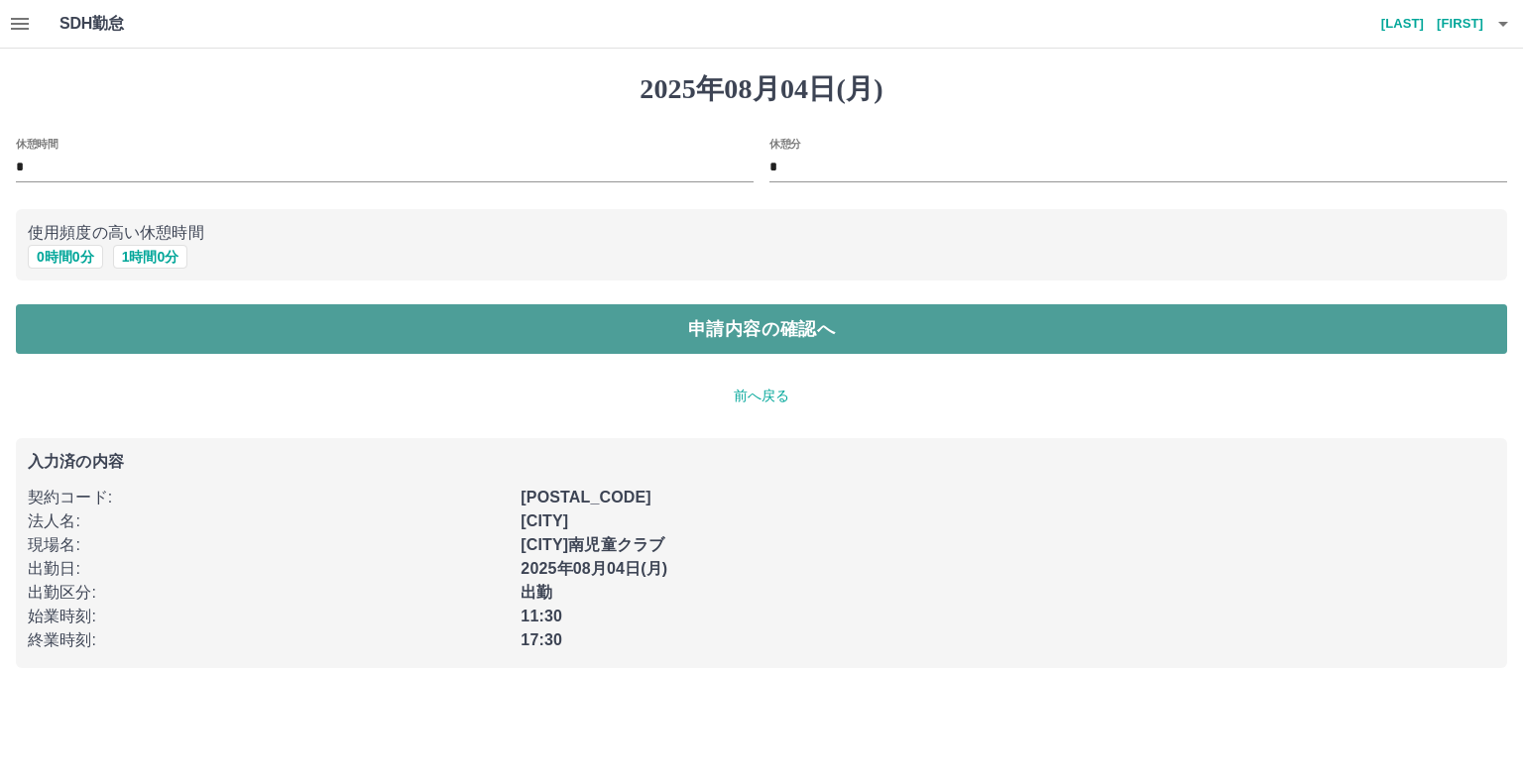 click on "申請内容の確認へ" at bounding box center (762, 329) 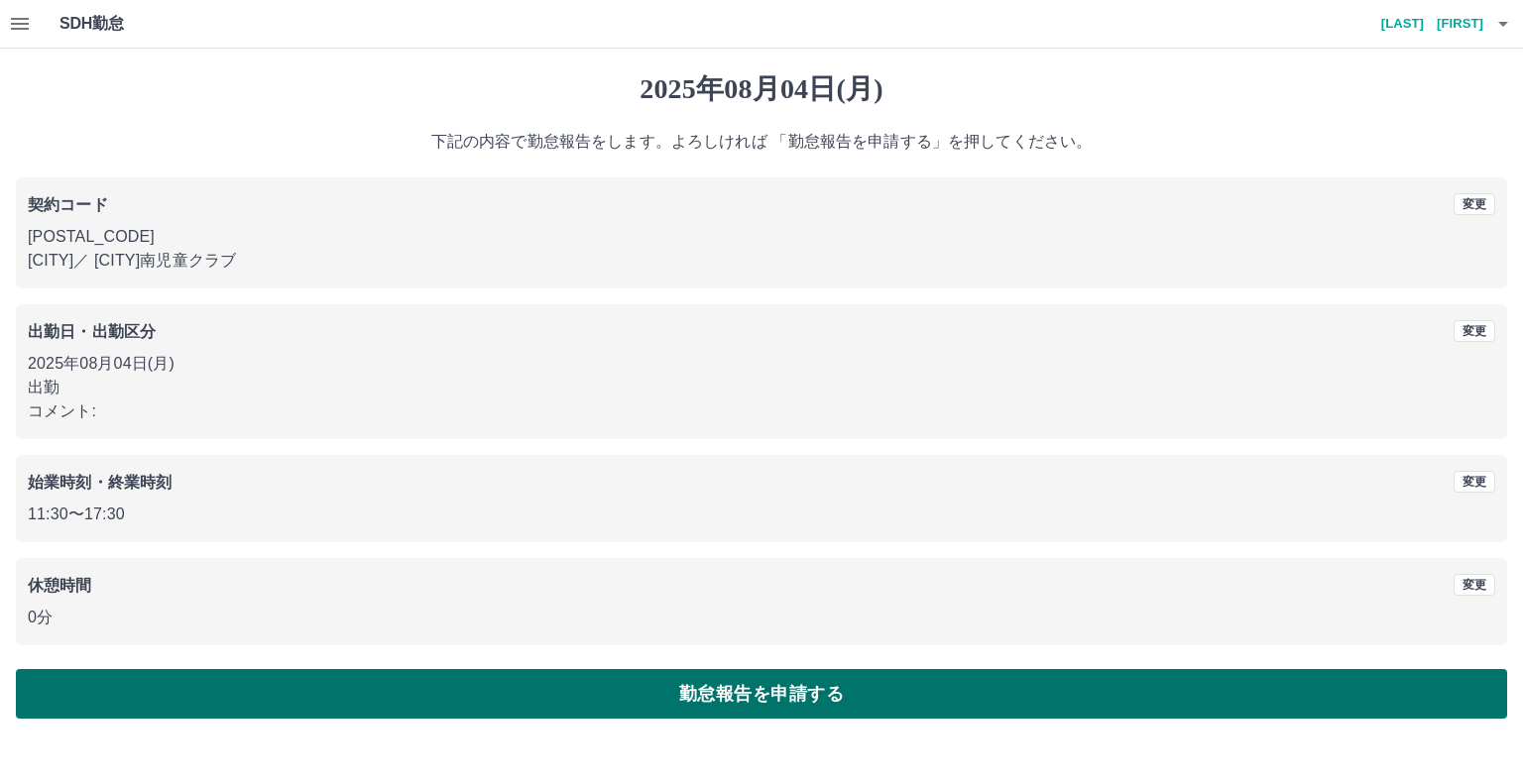 click on "勤怠報告を申請する" at bounding box center (762, 694) 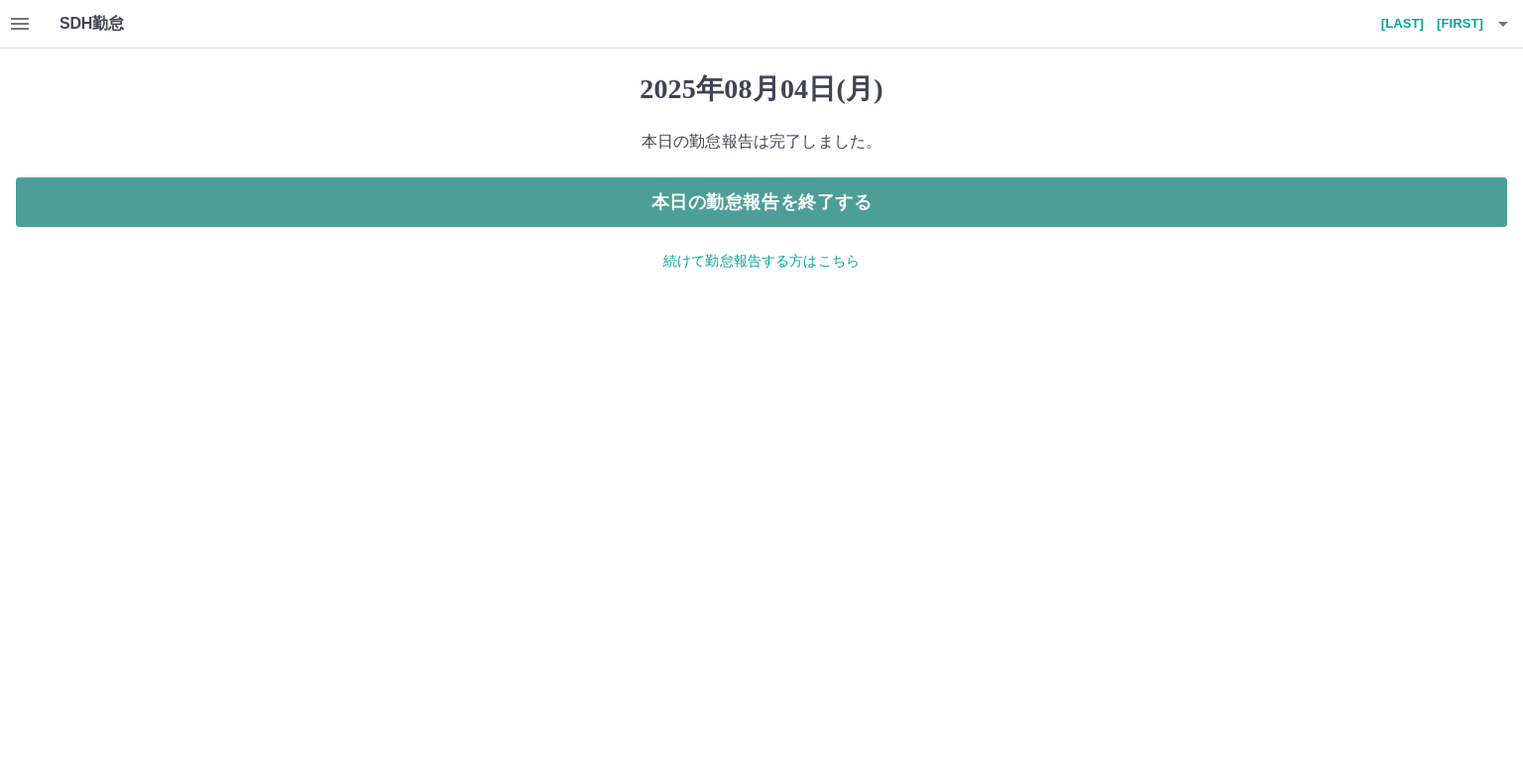 click on "本日の勤怠報告を終了する" at bounding box center (762, 202) 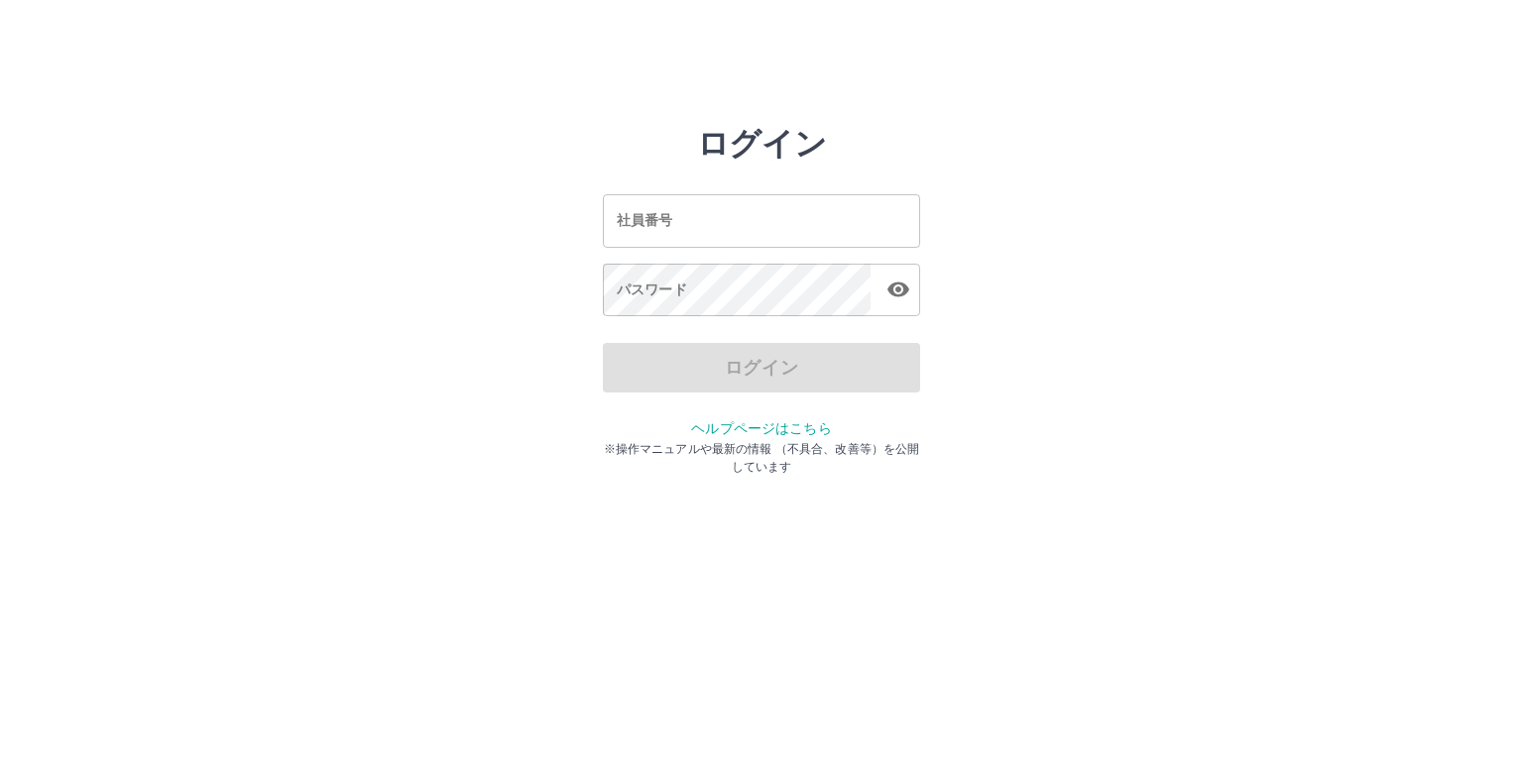 scroll, scrollTop: 0, scrollLeft: 0, axis: both 